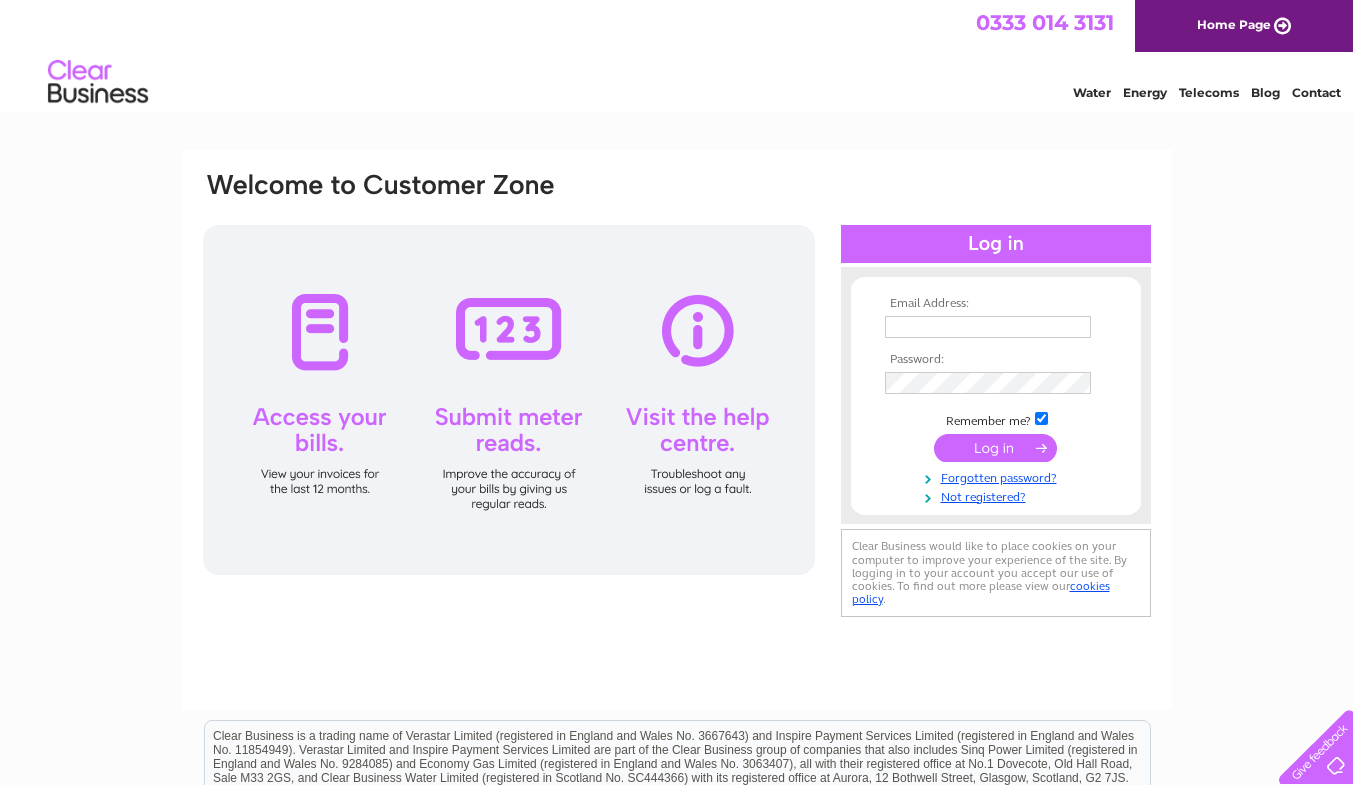 scroll, scrollTop: 0, scrollLeft: 0, axis: both 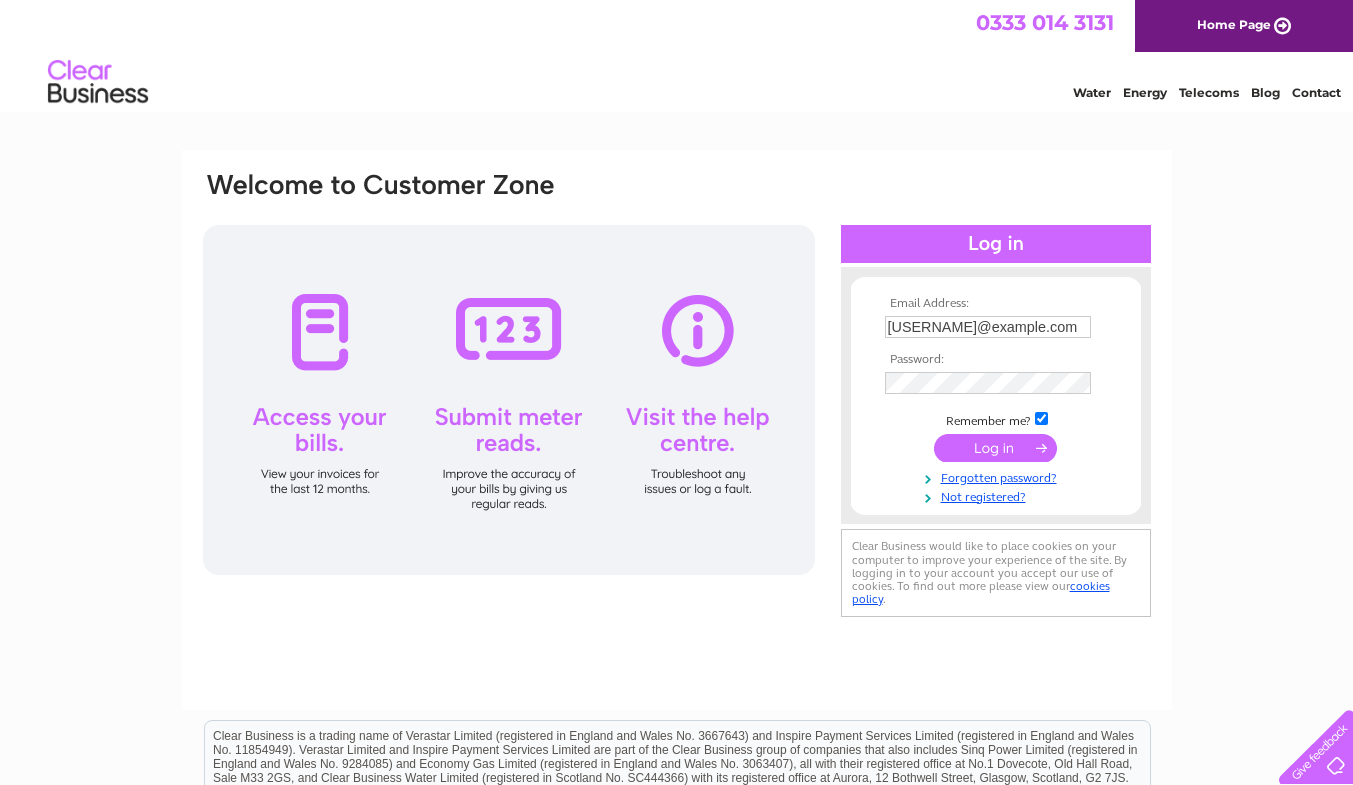click at bounding box center (995, 448) 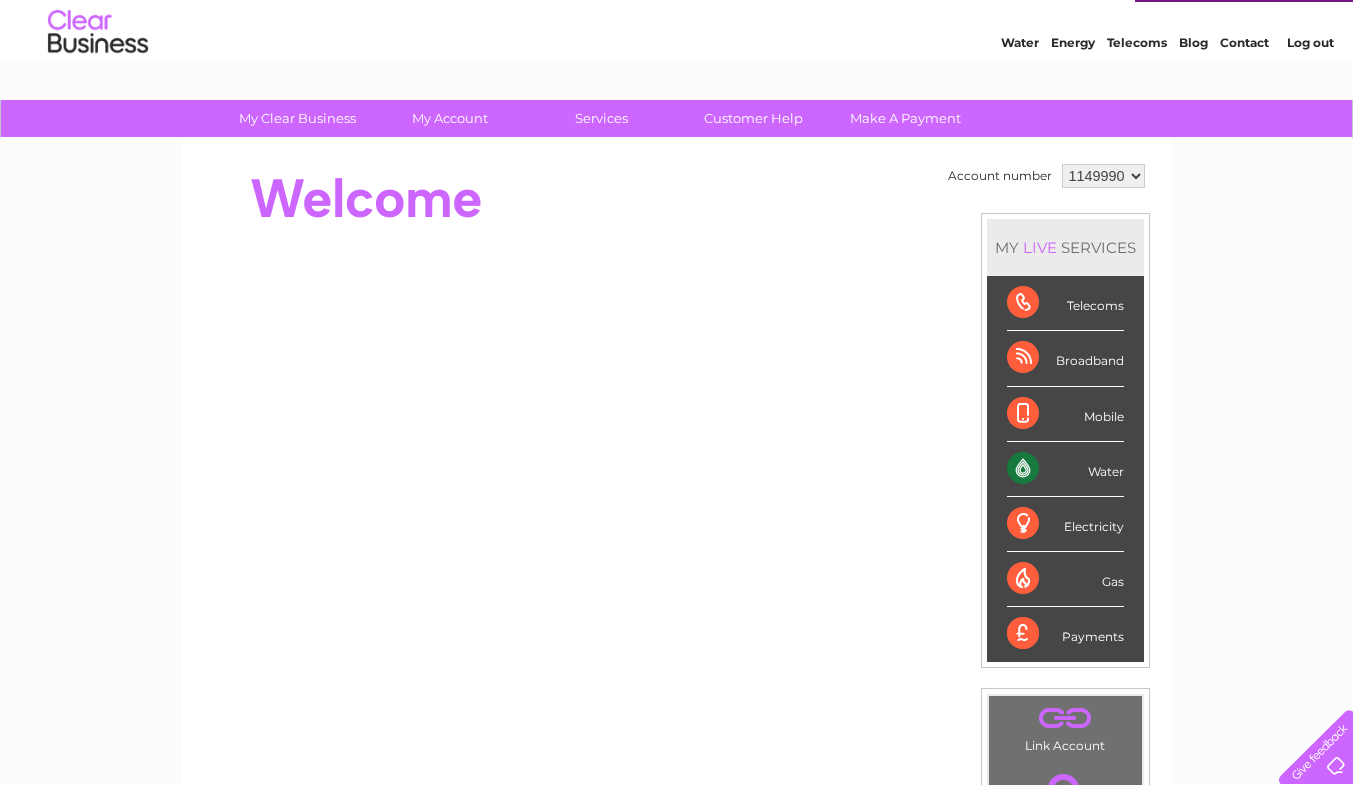 scroll, scrollTop: 40, scrollLeft: 0, axis: vertical 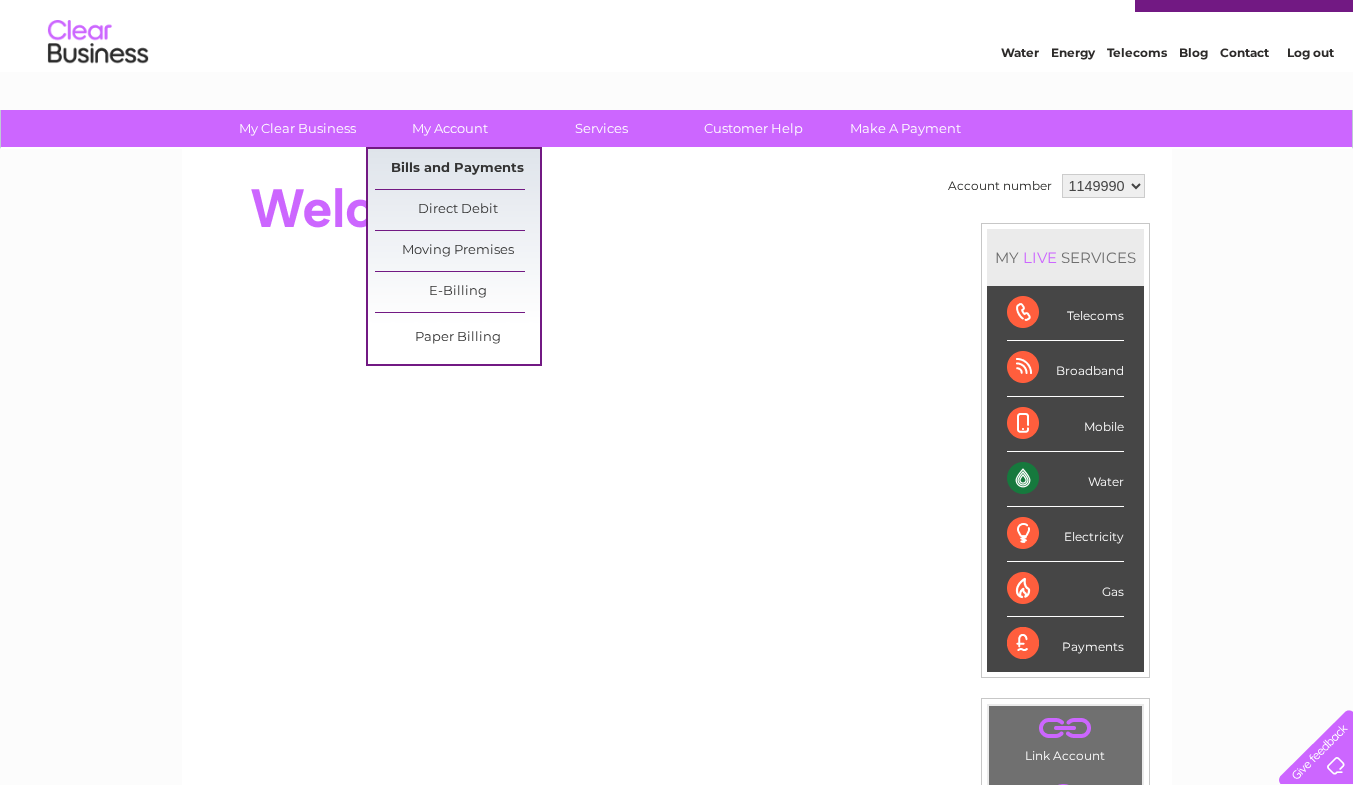 click on "Bills and Payments" at bounding box center (457, 169) 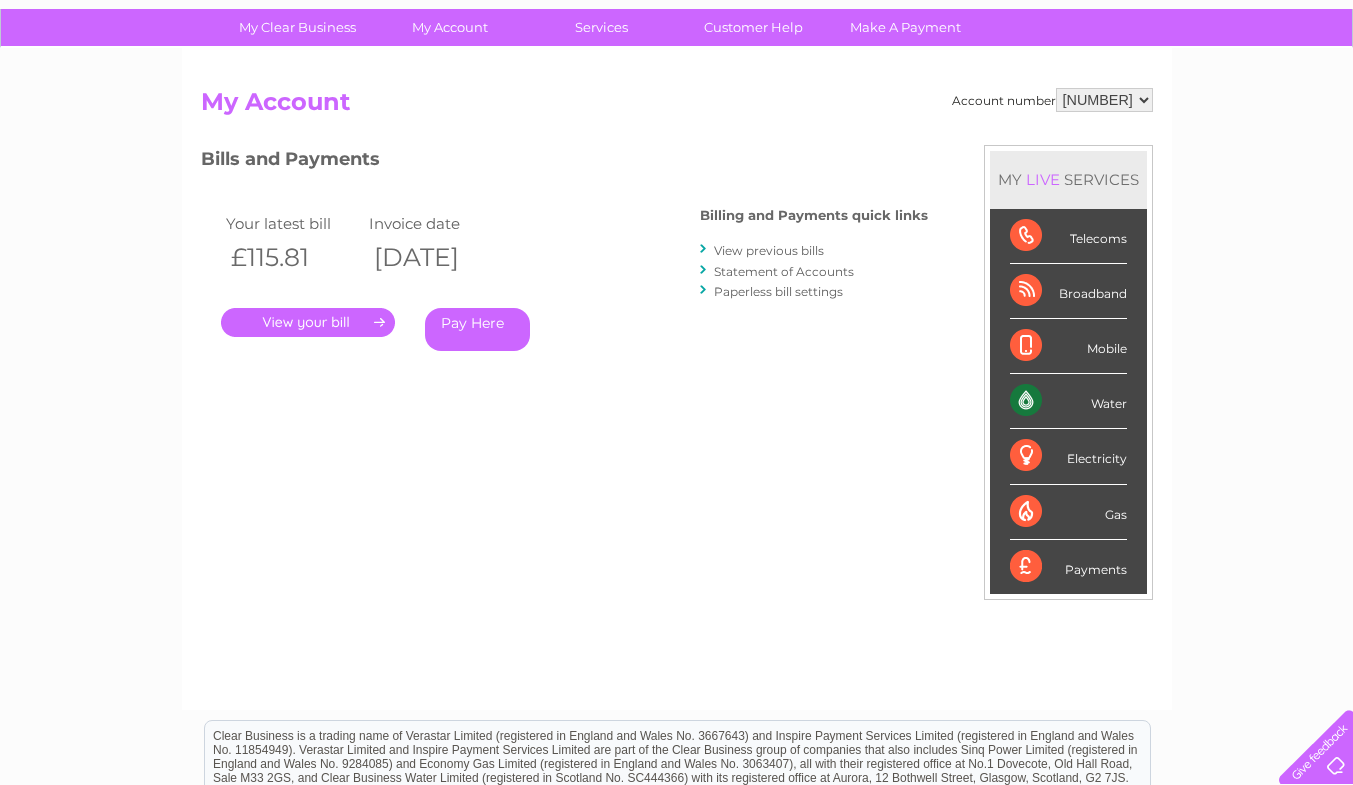 scroll, scrollTop: 142, scrollLeft: 0, axis: vertical 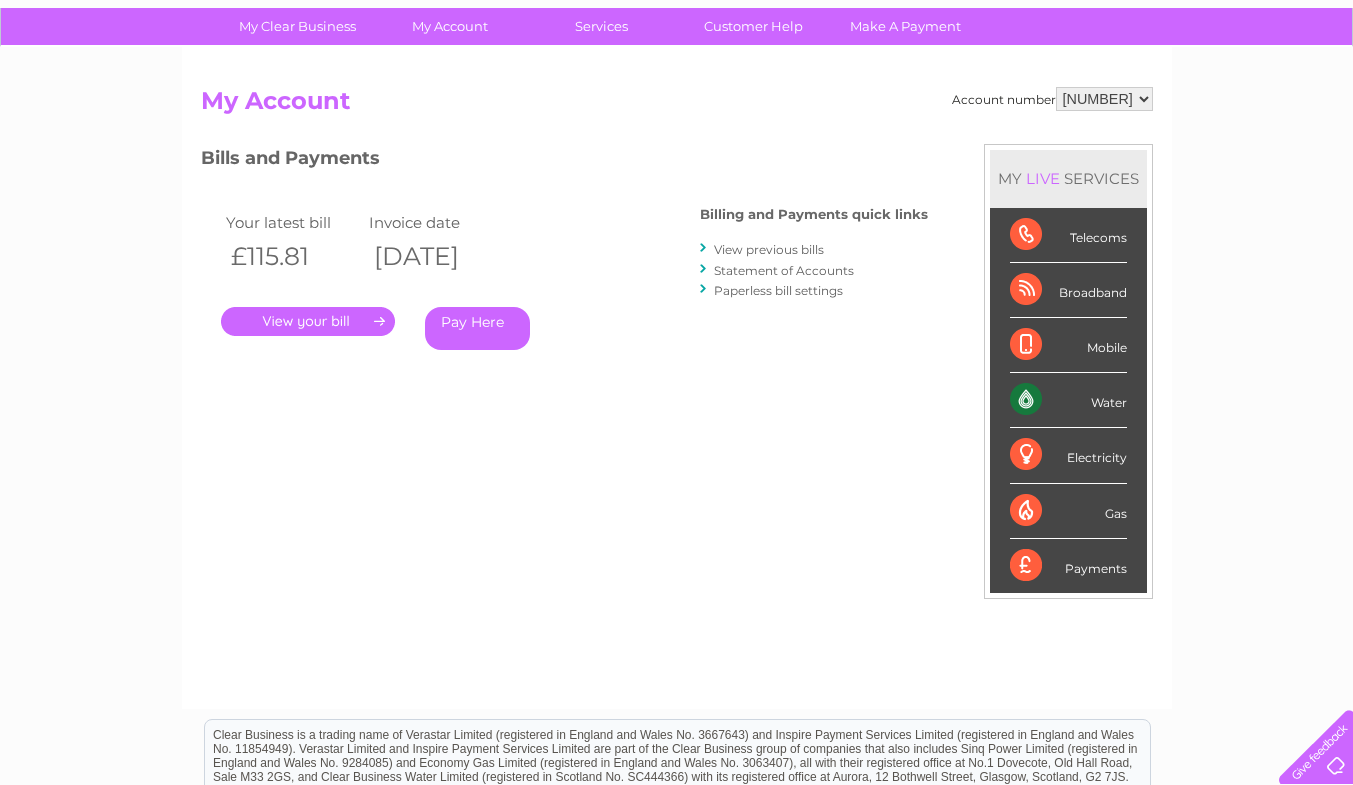 click on "." at bounding box center [308, 321] 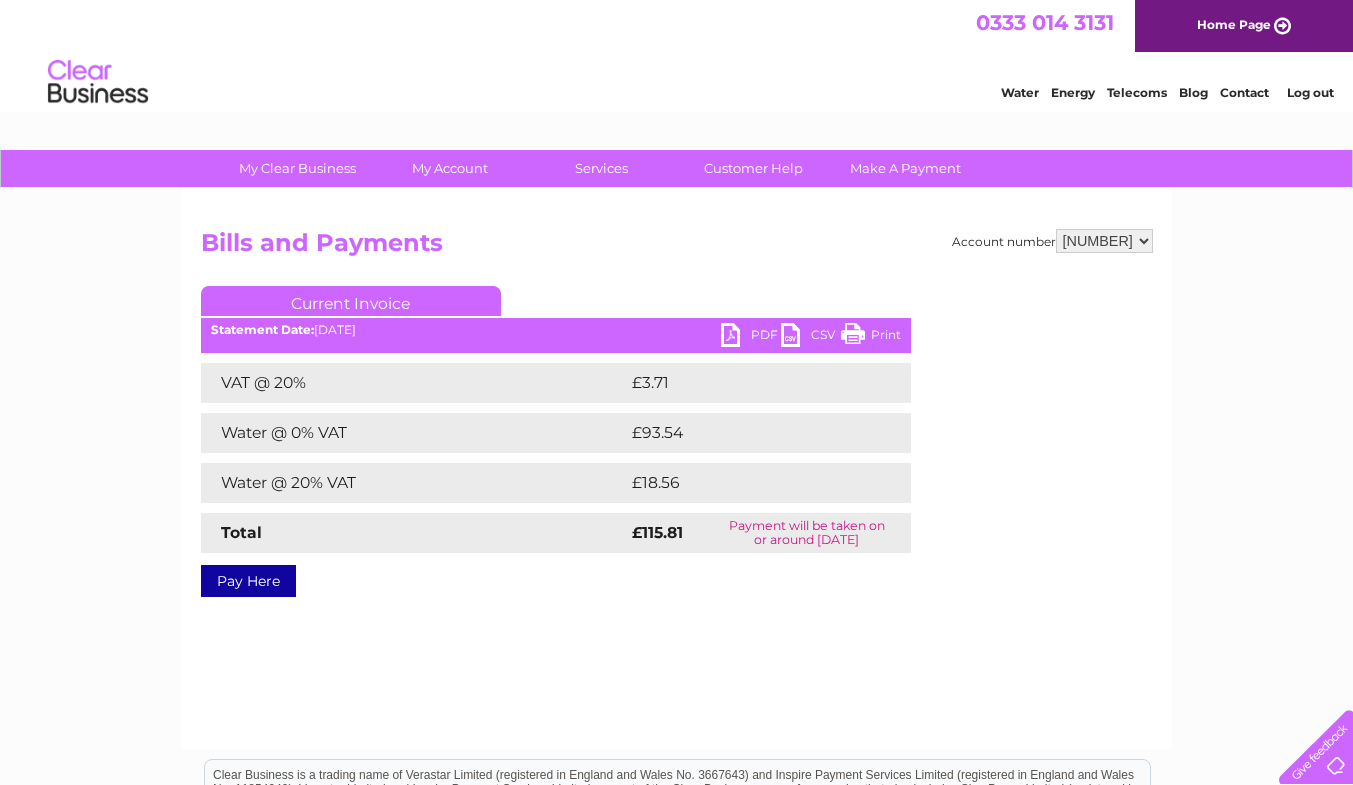scroll, scrollTop: 0, scrollLeft: 0, axis: both 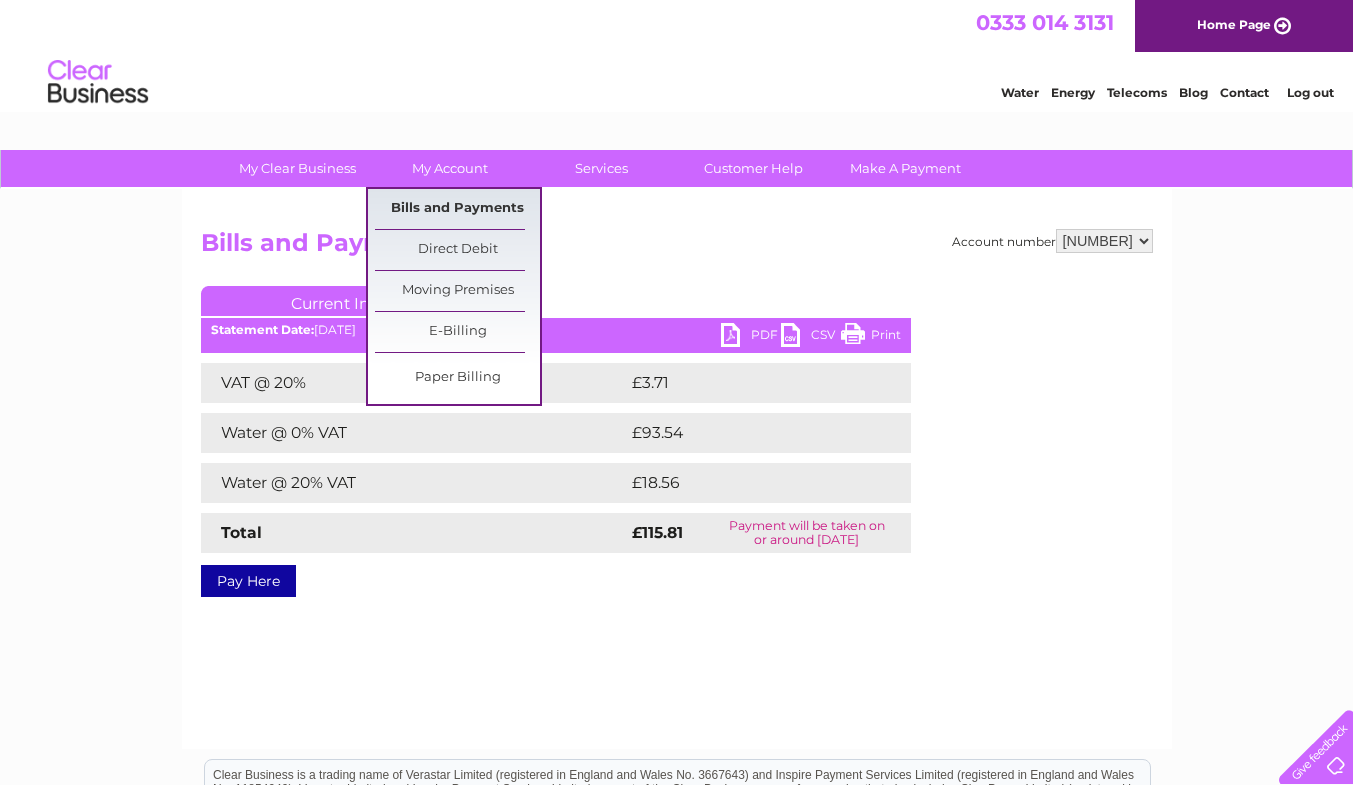 click on "Bills and Payments" at bounding box center (457, 209) 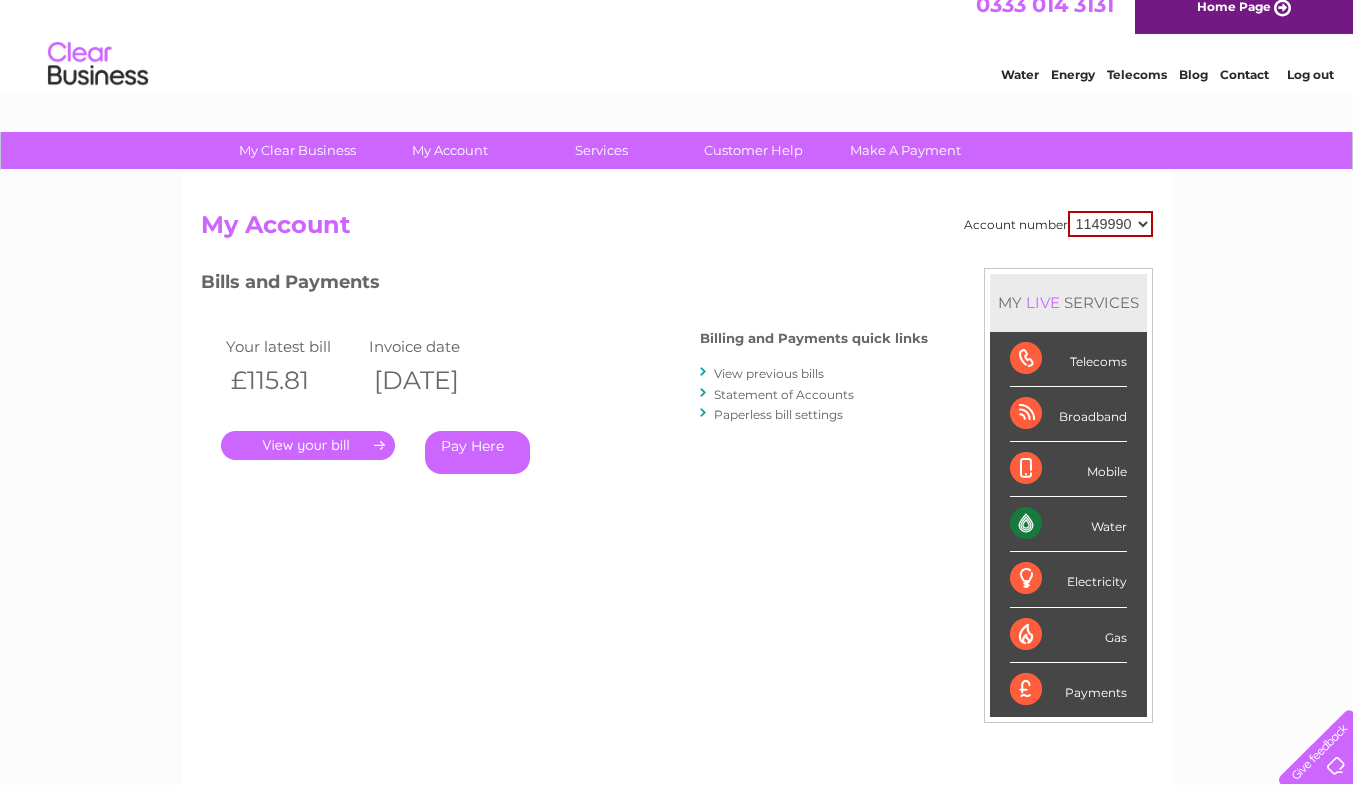 scroll, scrollTop: 17, scrollLeft: 0, axis: vertical 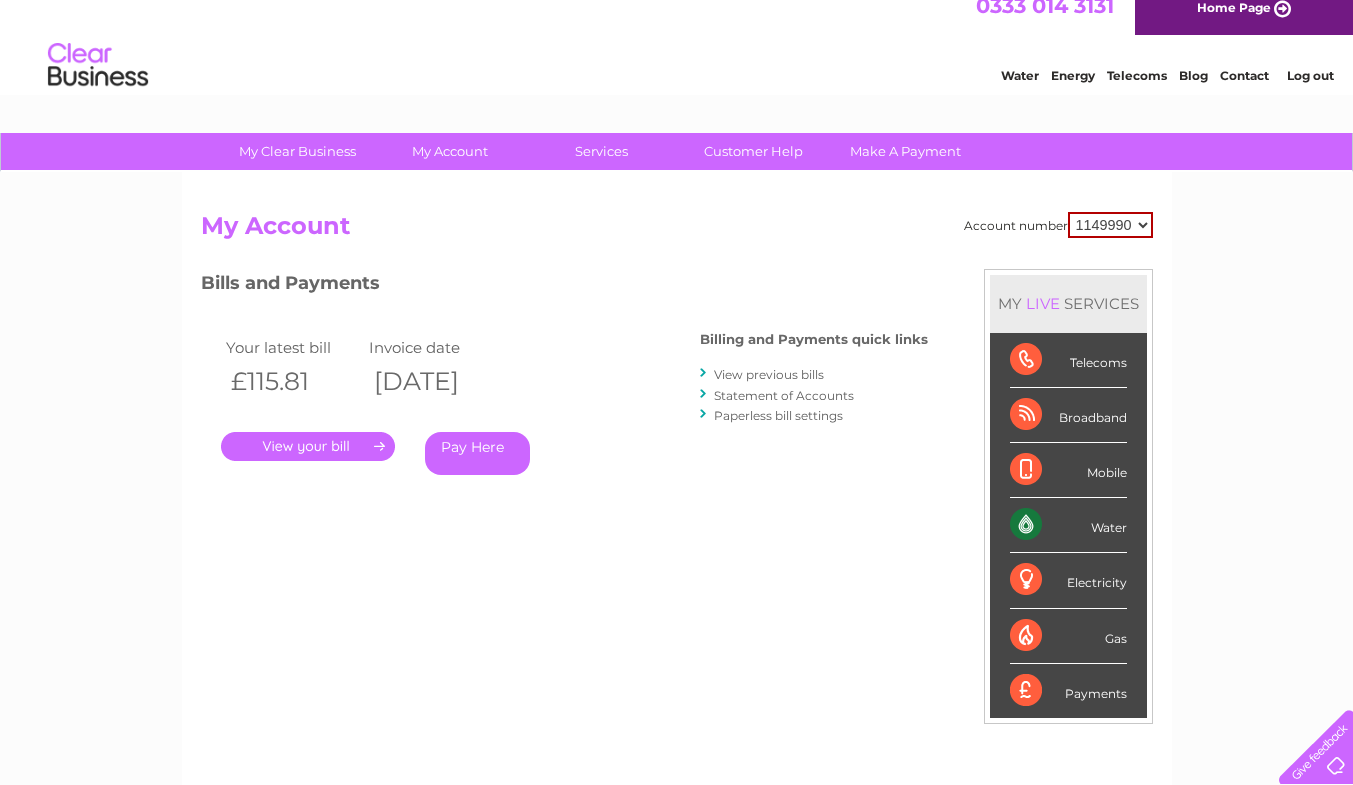 click on "View previous bills" at bounding box center (769, 374) 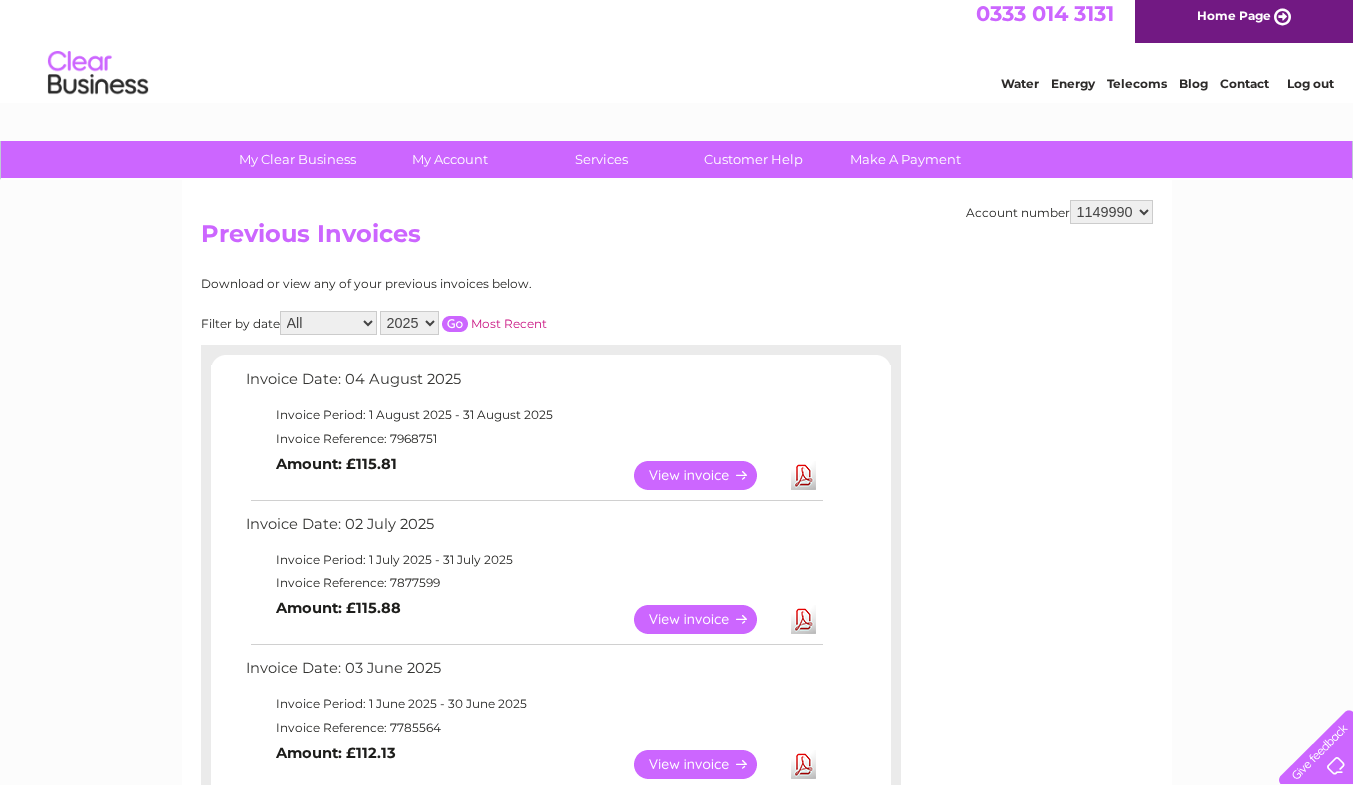 scroll, scrollTop: 10, scrollLeft: 0, axis: vertical 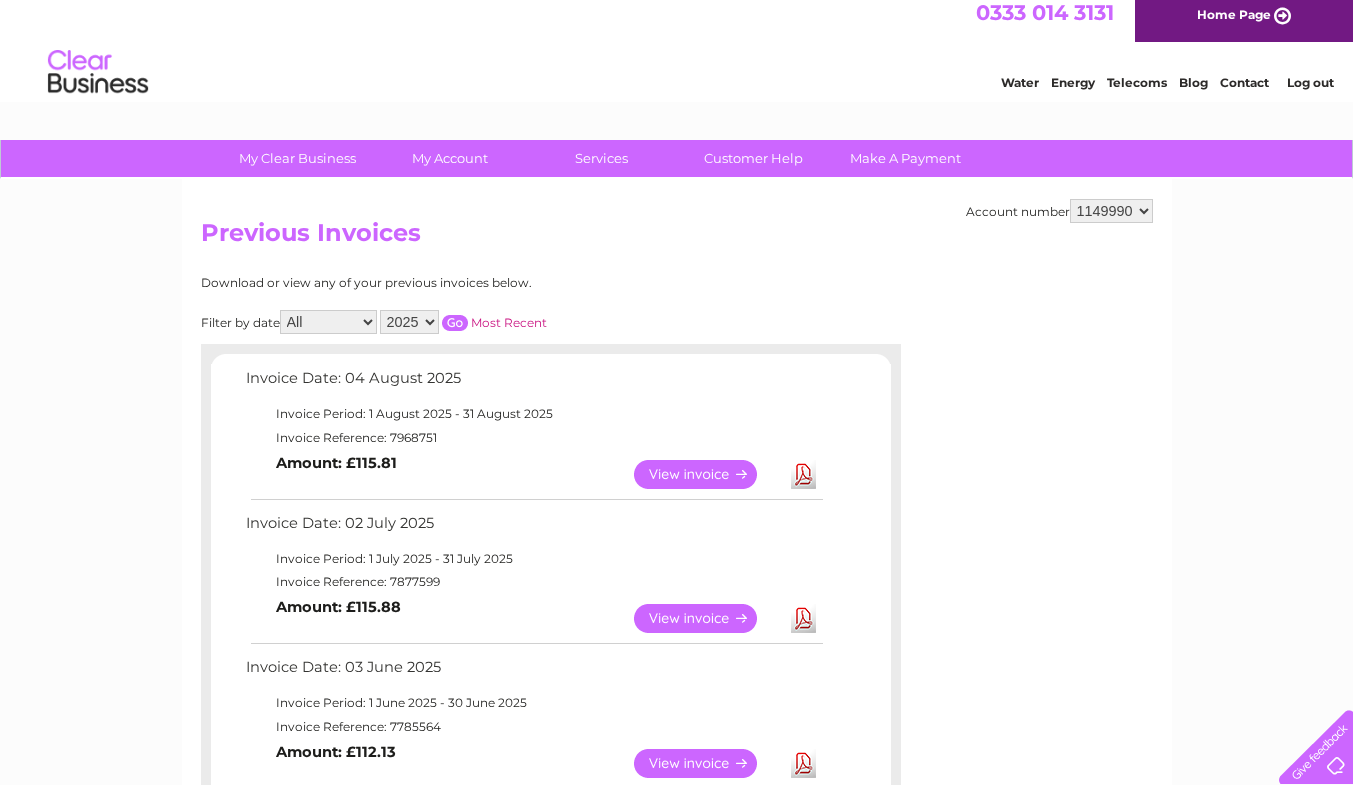 click on "2025
2024
2023
2022" at bounding box center (409, 322) 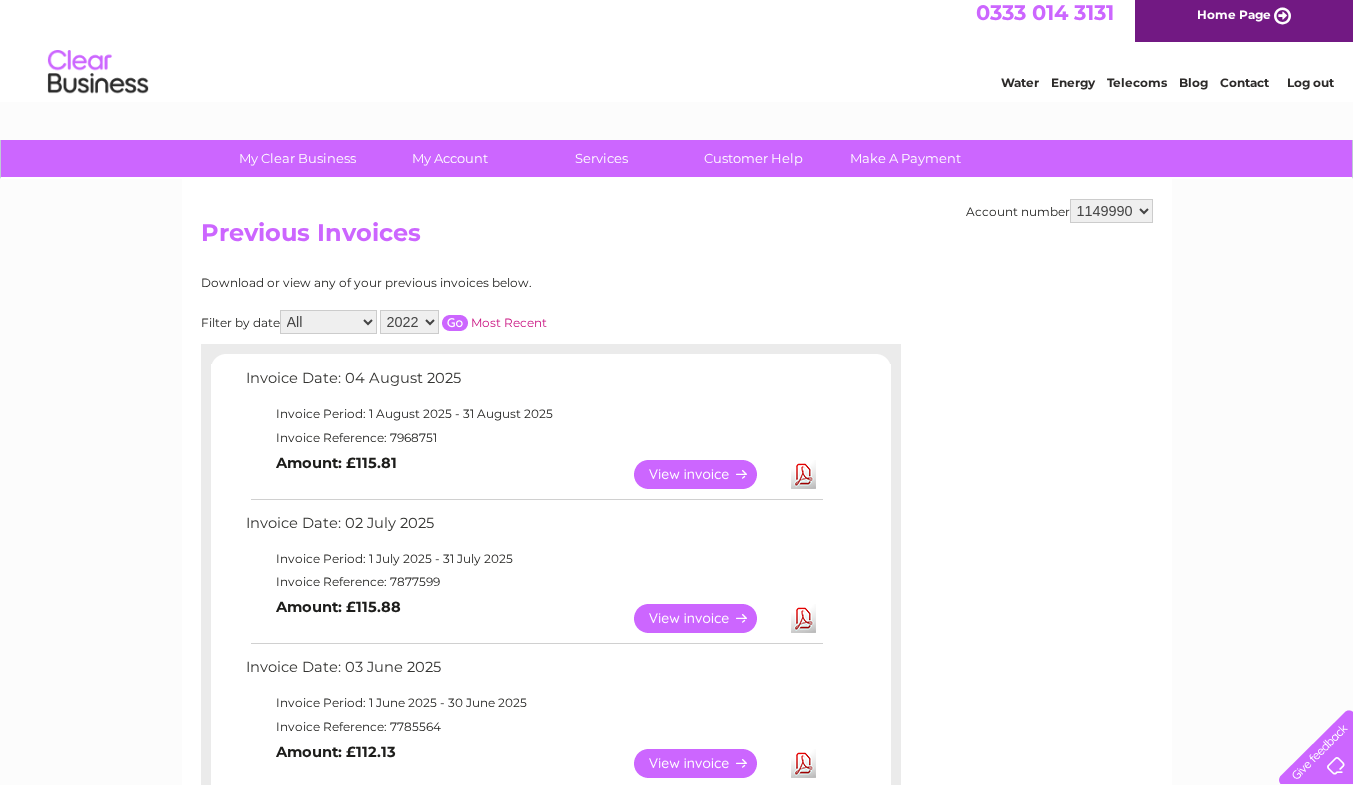 click on "2025
2024
2023
2022" at bounding box center [409, 322] 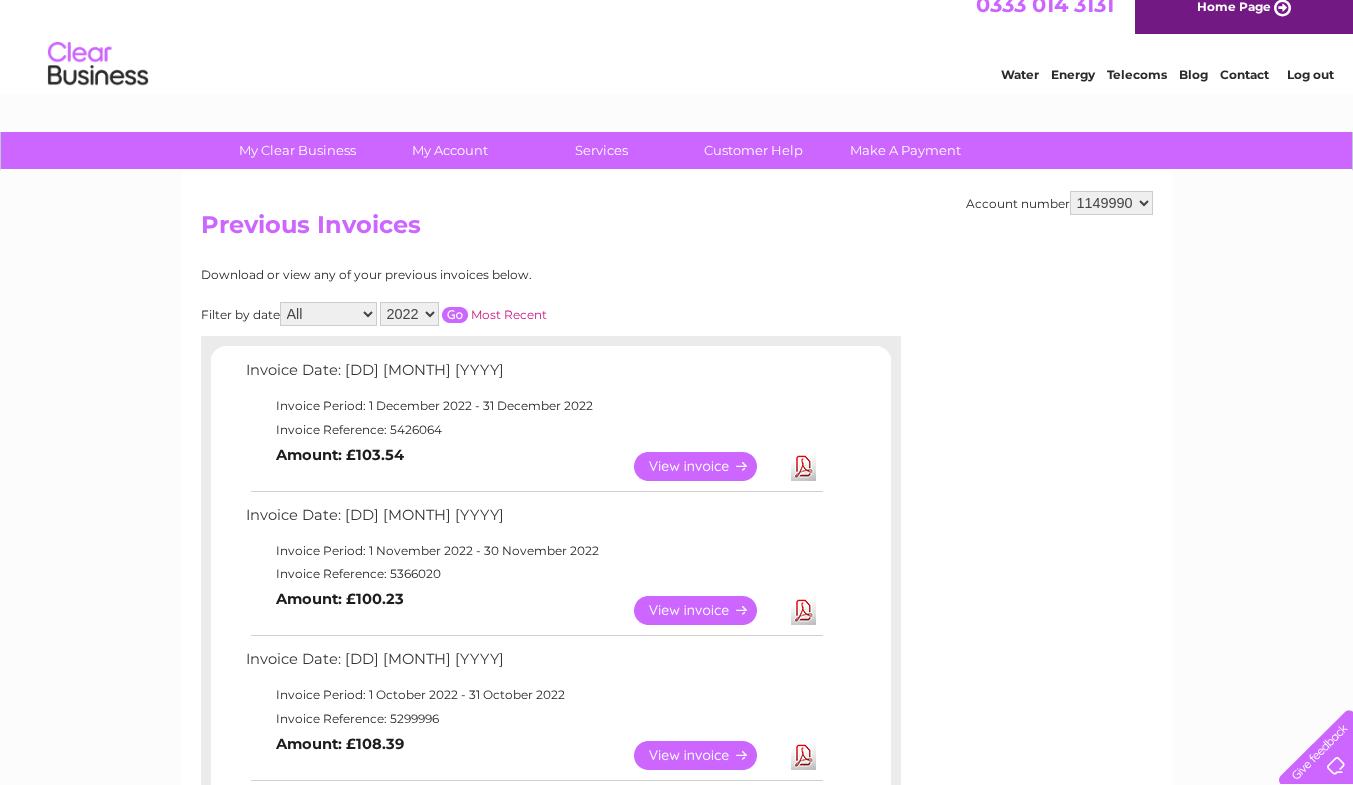scroll, scrollTop: 0, scrollLeft: 0, axis: both 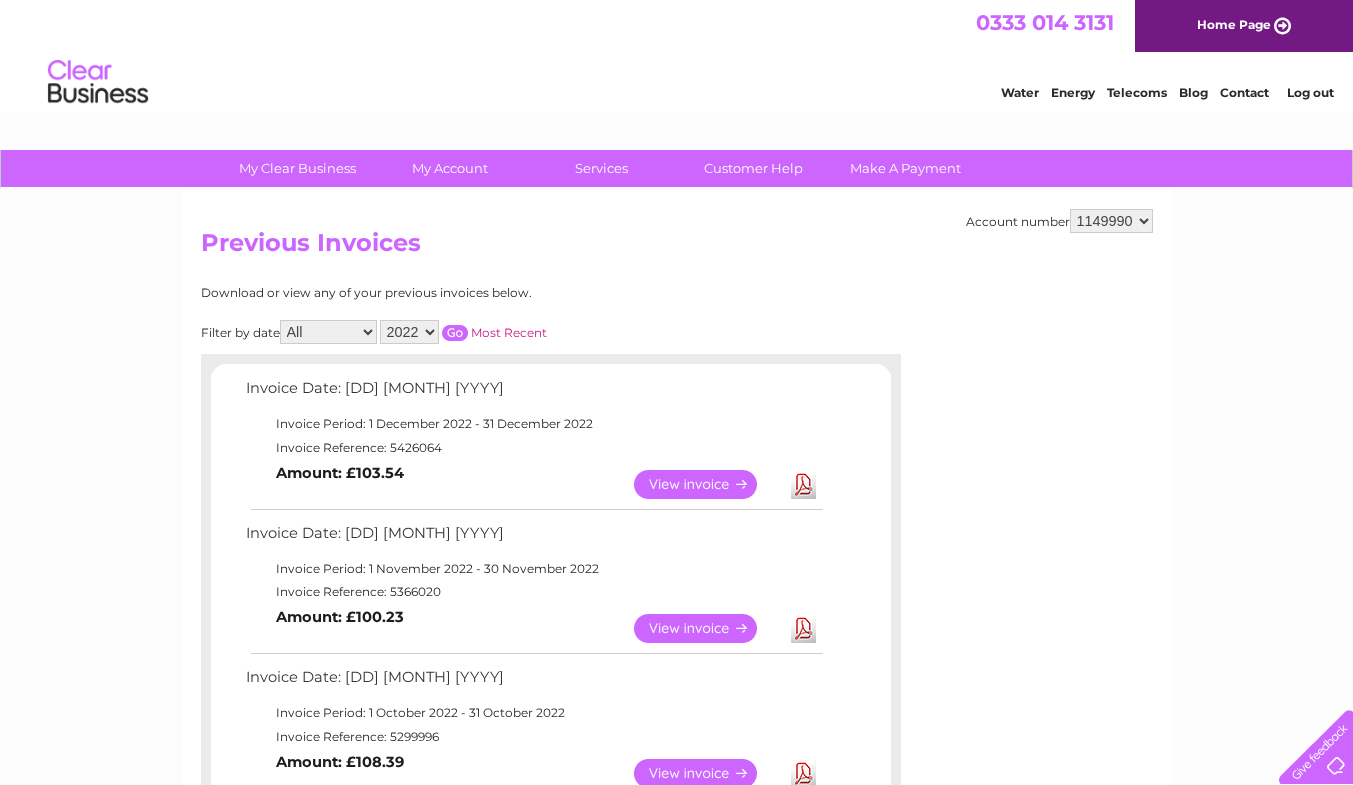 click on "2025
2024
2023
2022" at bounding box center [409, 332] 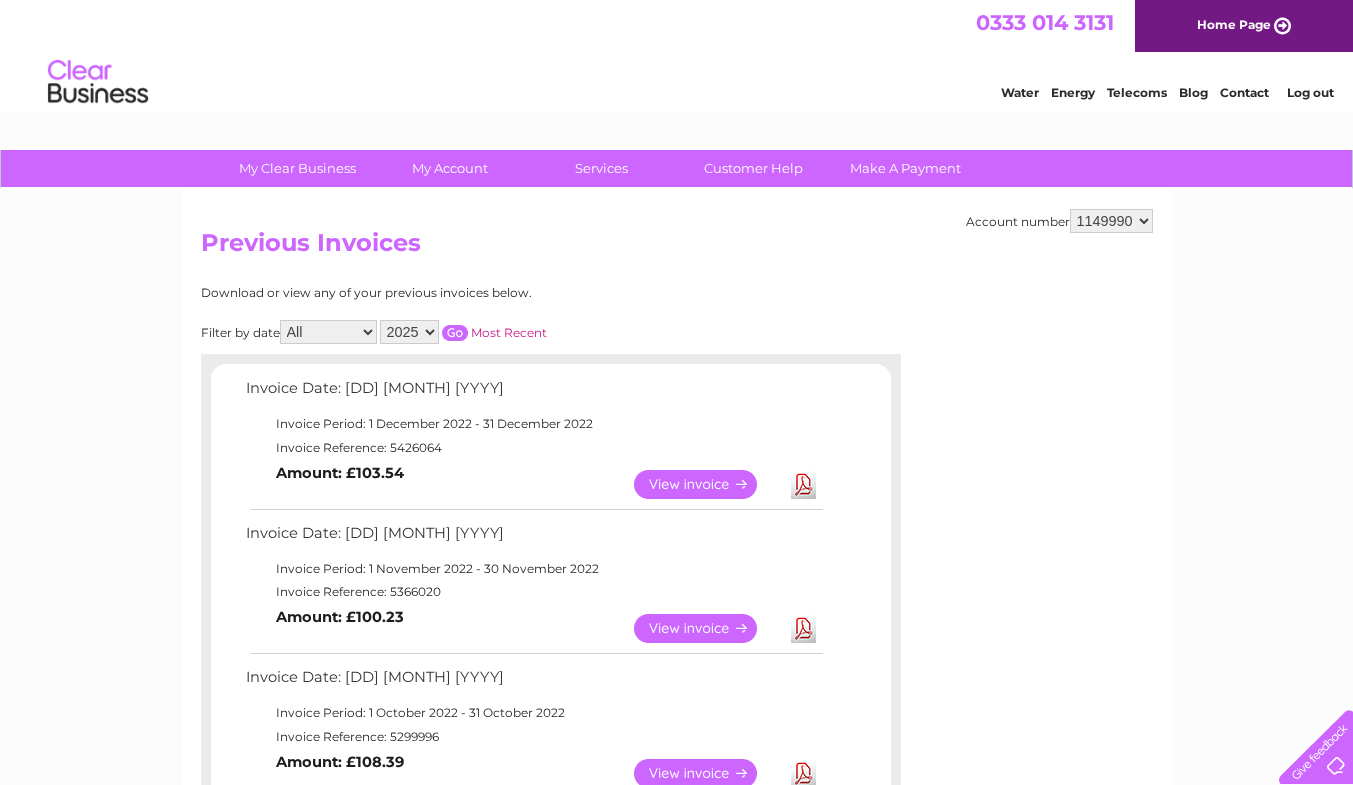 click on "2025
2024
2023
2022" at bounding box center (409, 332) 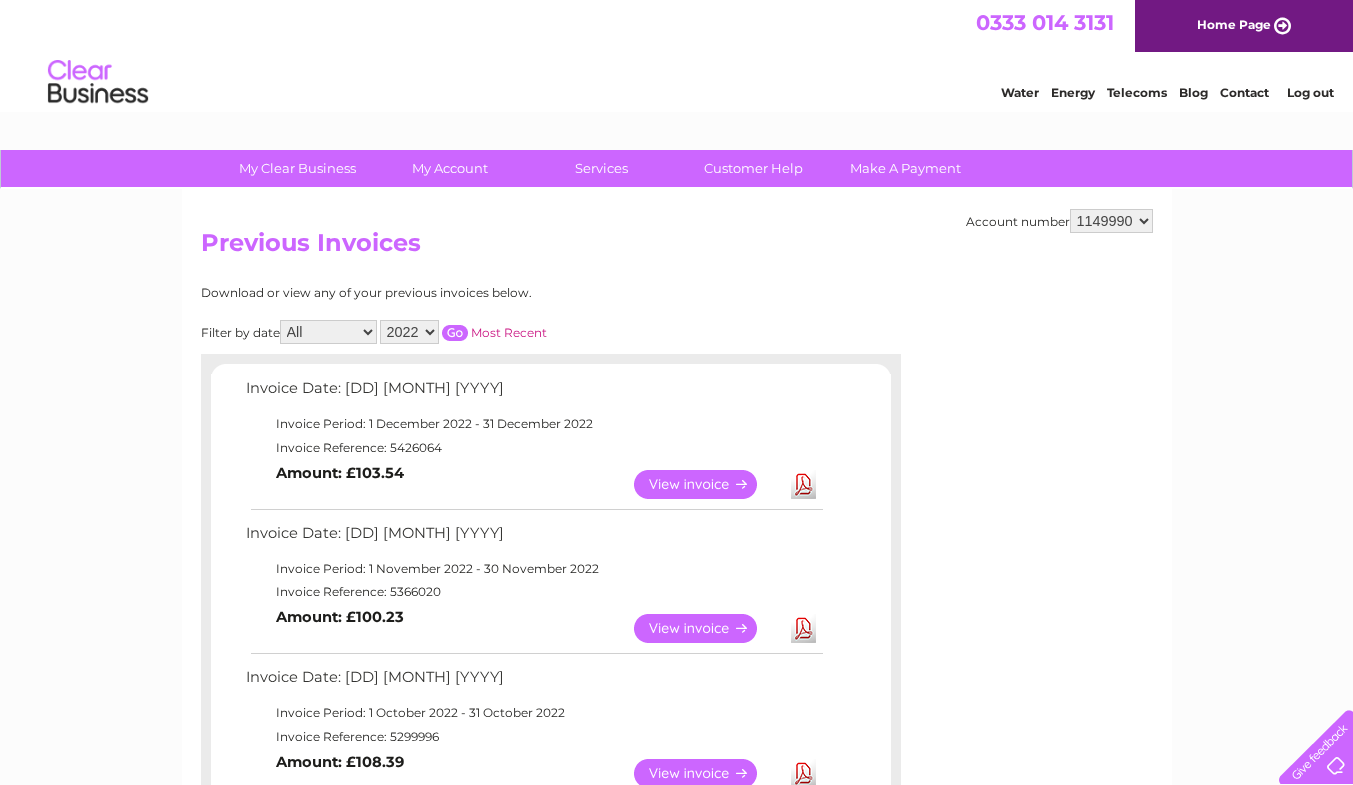 click on "2025
2024
2023
2022" at bounding box center [409, 332] 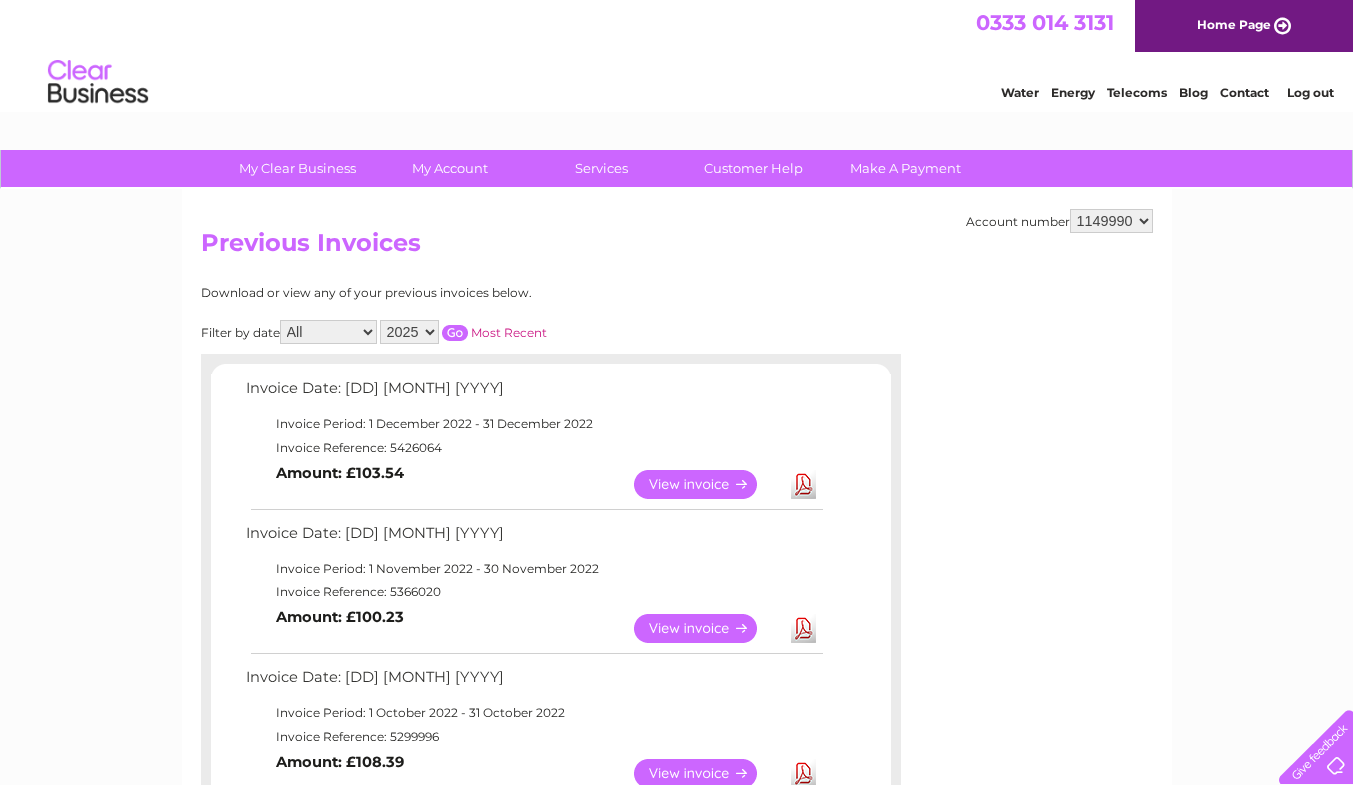 click on "2025
2024
2023
2022" at bounding box center (409, 332) 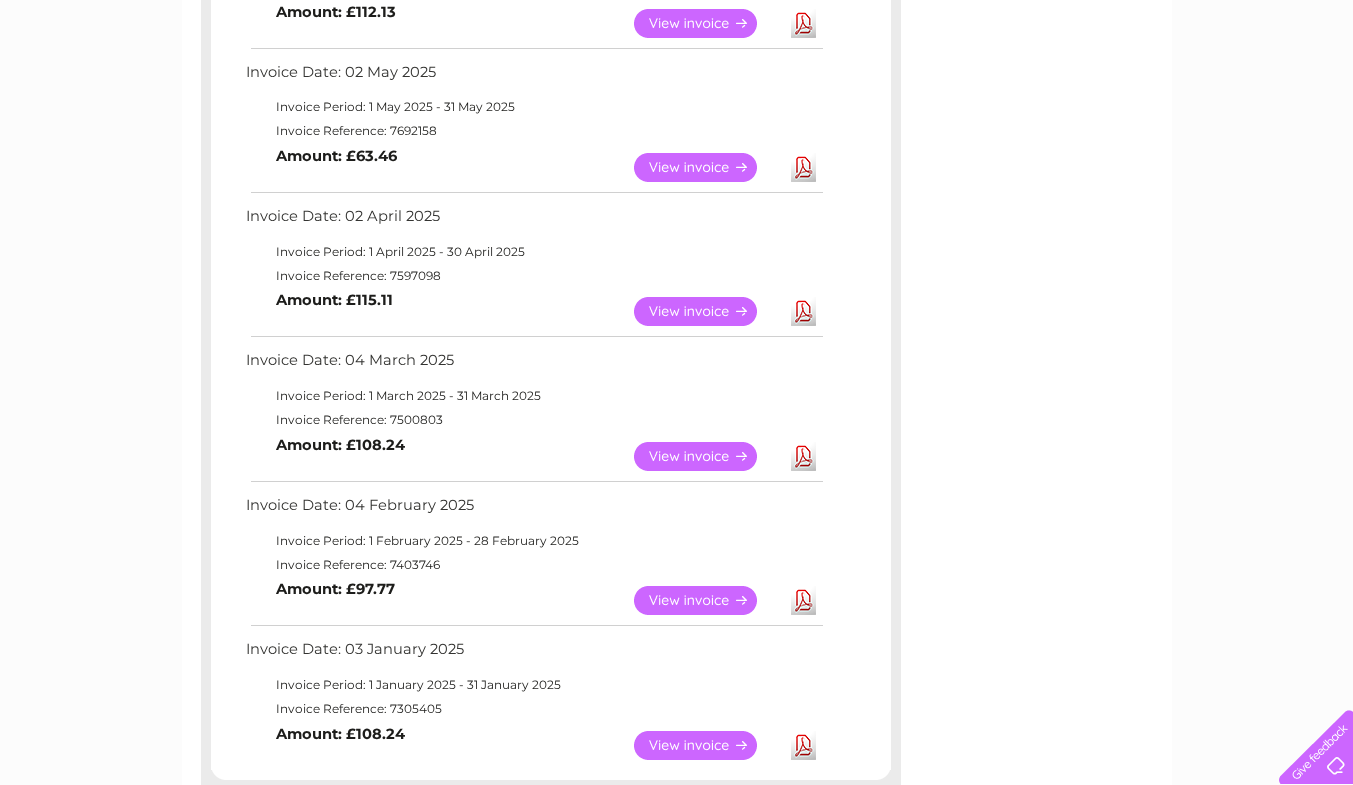 scroll, scrollTop: 757, scrollLeft: 0, axis: vertical 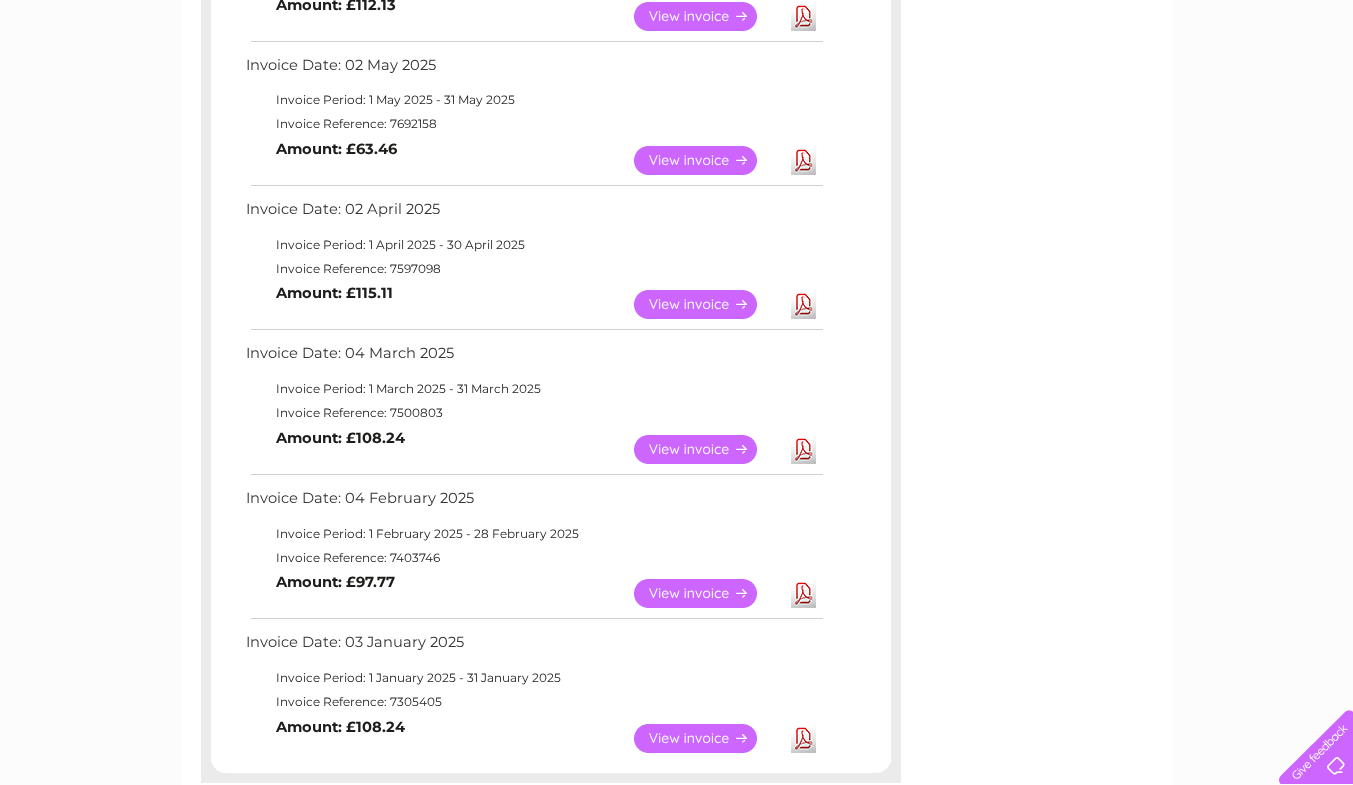 click on "Download" at bounding box center [803, 449] 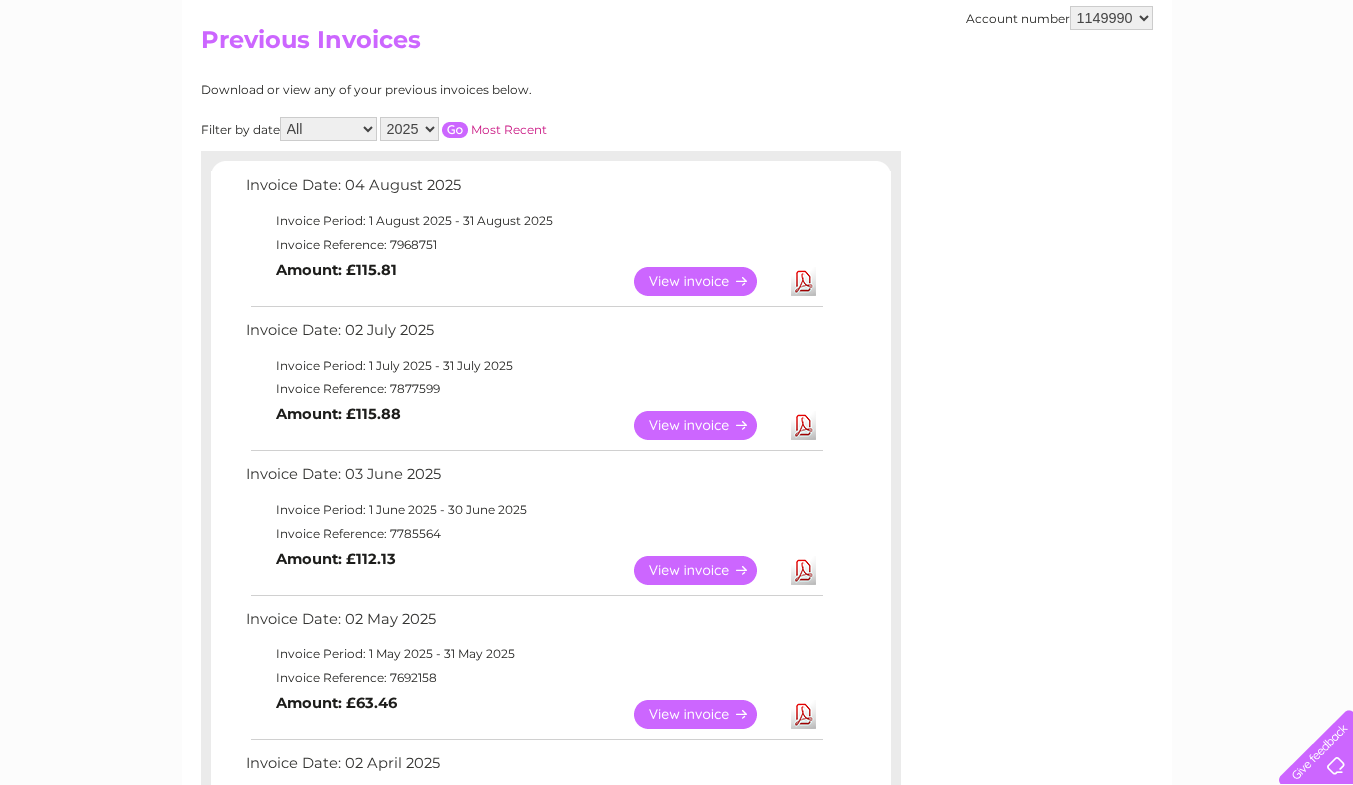 scroll, scrollTop: 200, scrollLeft: 0, axis: vertical 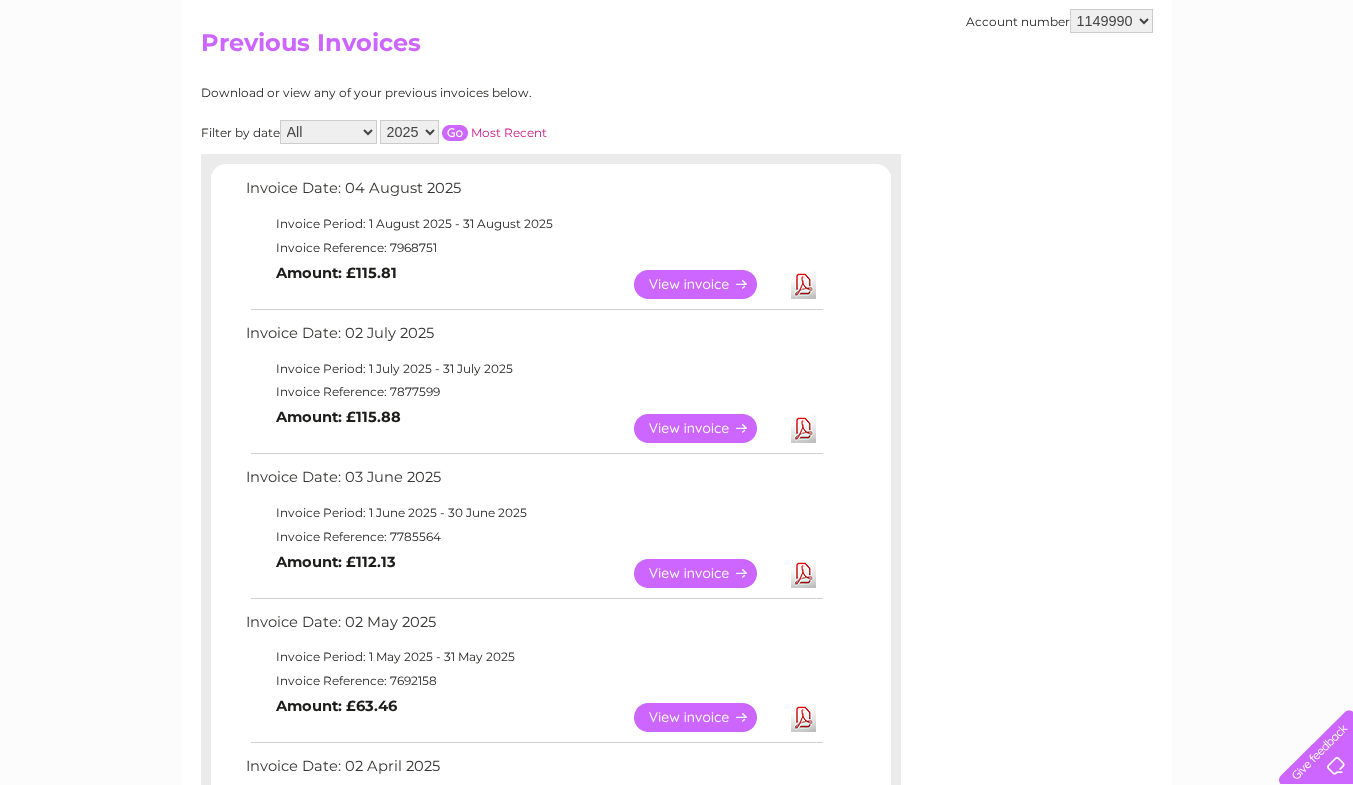 click on "Download" at bounding box center (803, 284) 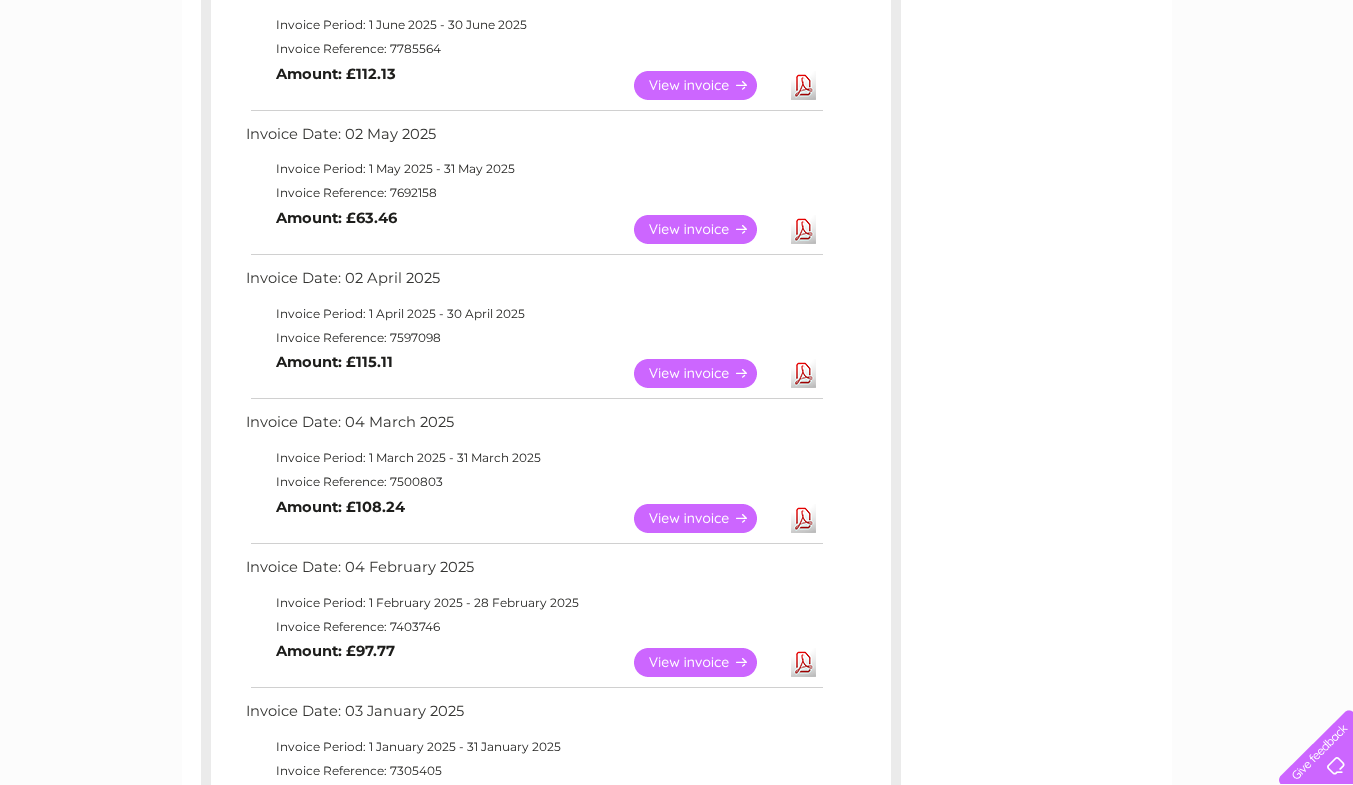 scroll, scrollTop: 694, scrollLeft: 0, axis: vertical 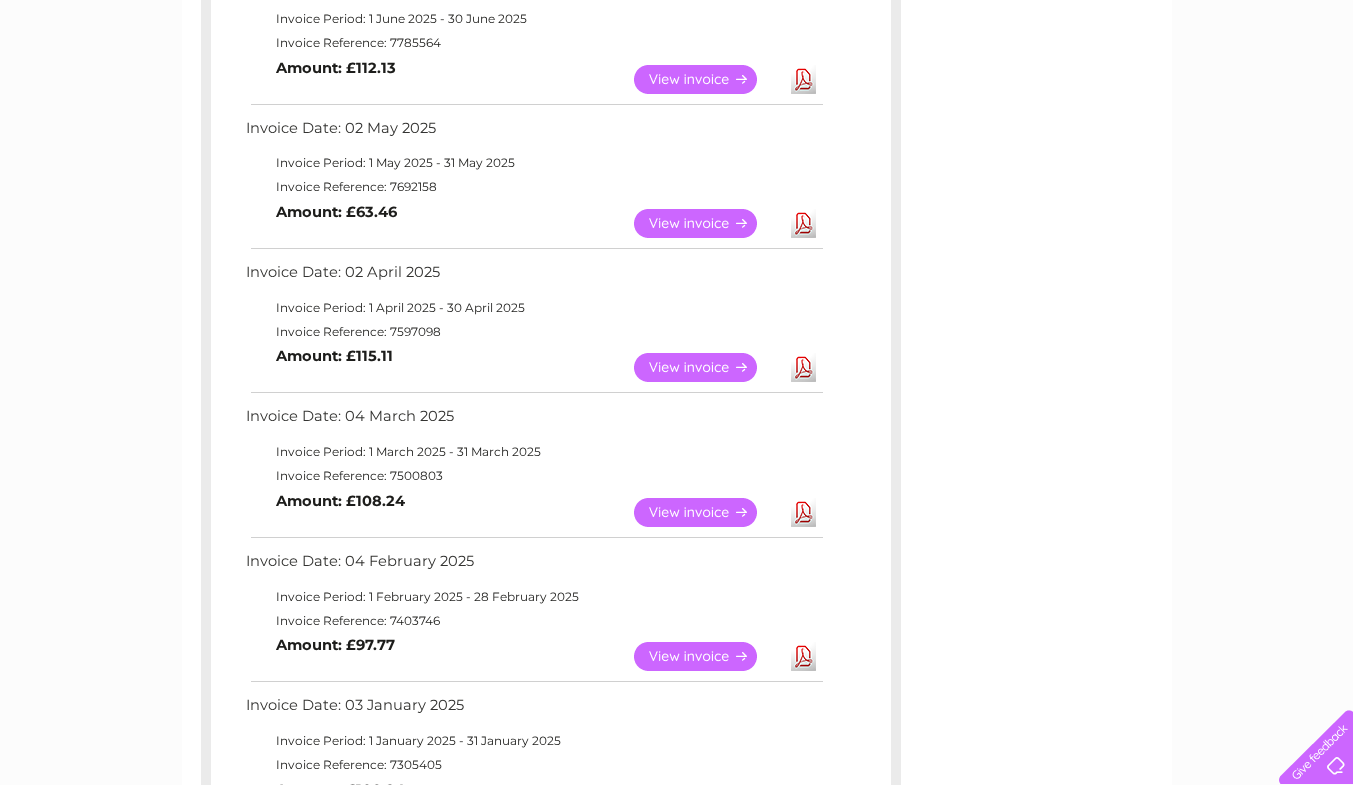 click on "Download" at bounding box center (803, 367) 